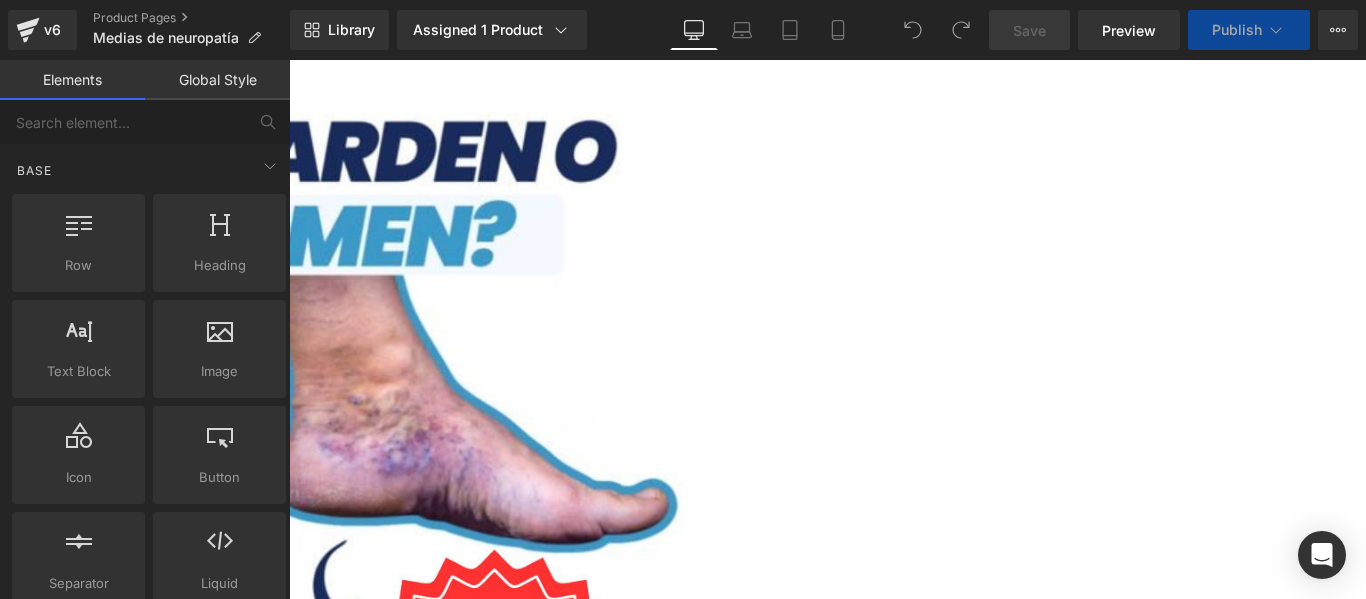 scroll, scrollTop: 0, scrollLeft: 0, axis: both 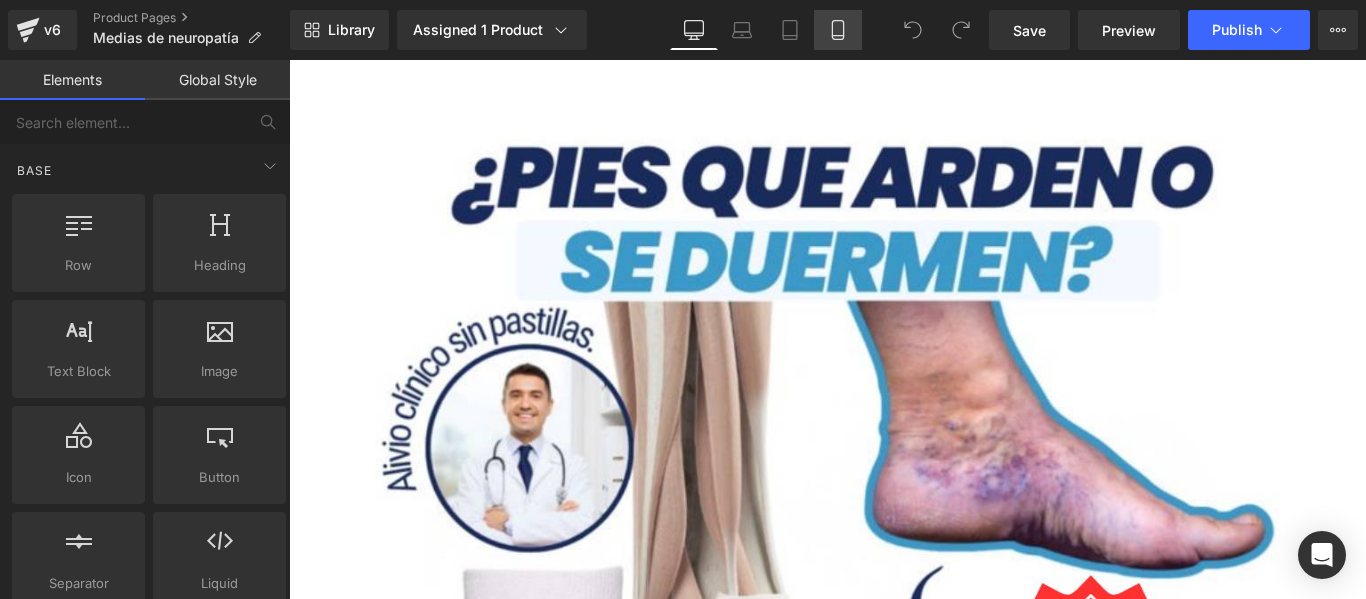 click 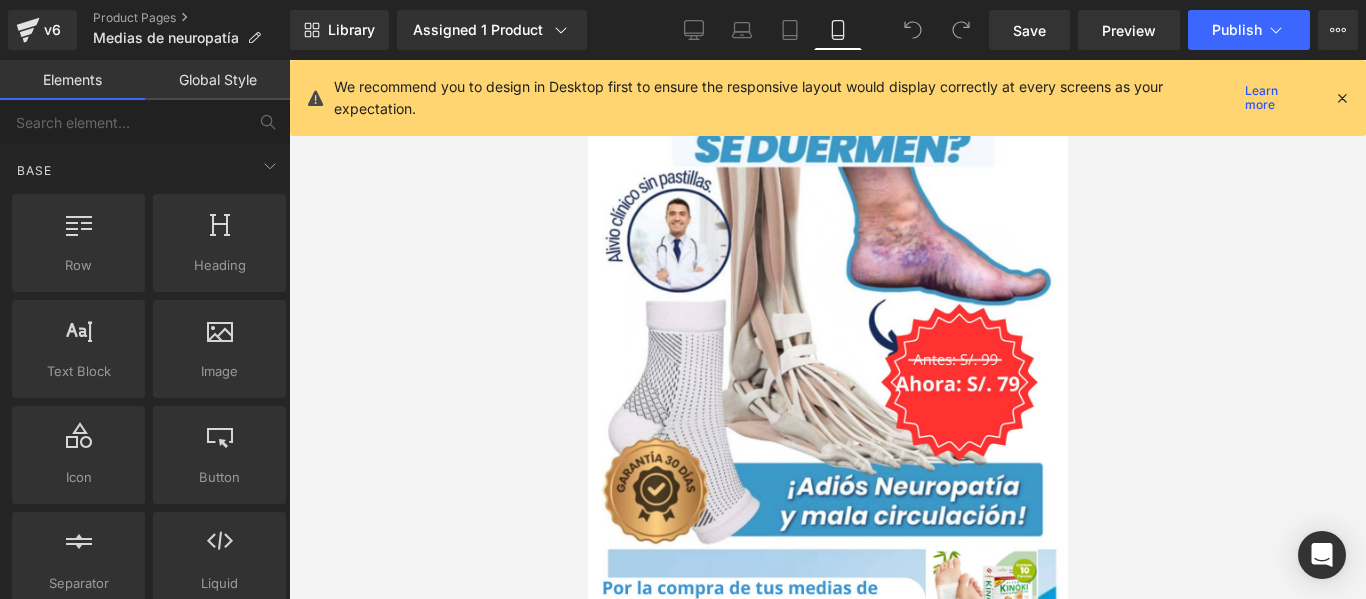 click at bounding box center [1342, 98] 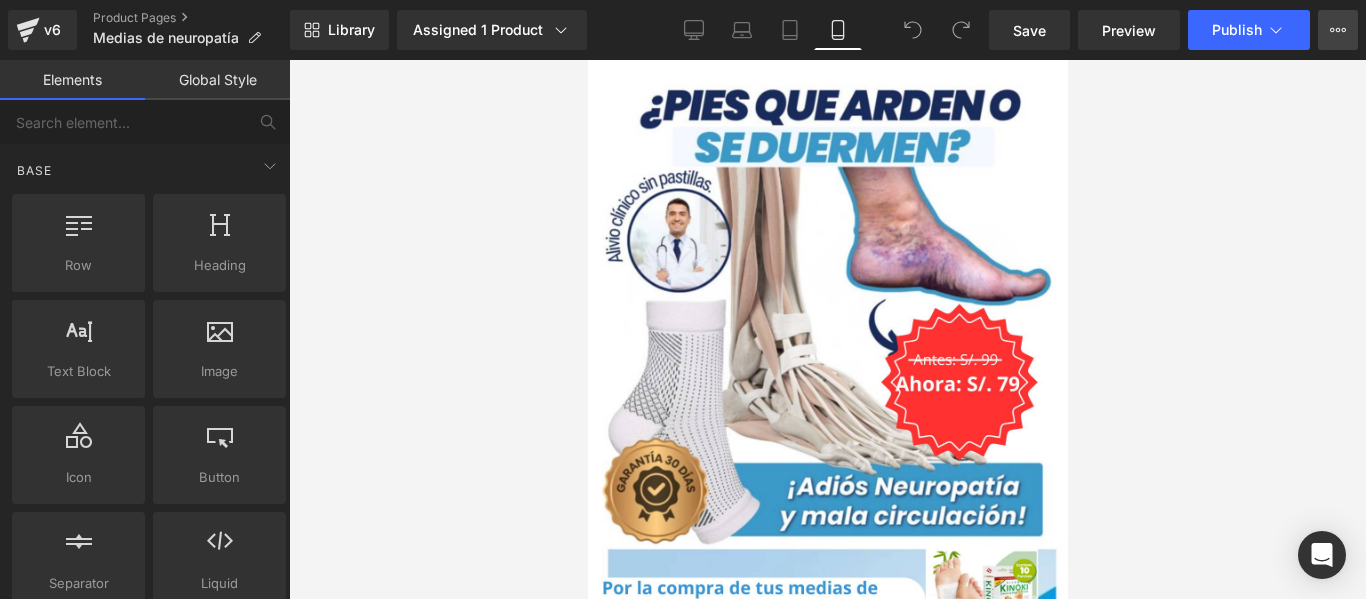 click on "Upgrade Plan View Live Page View with current Template Save Template to Library Schedule Publish  Optimize  Publish Settings Shortcuts" at bounding box center (1338, 30) 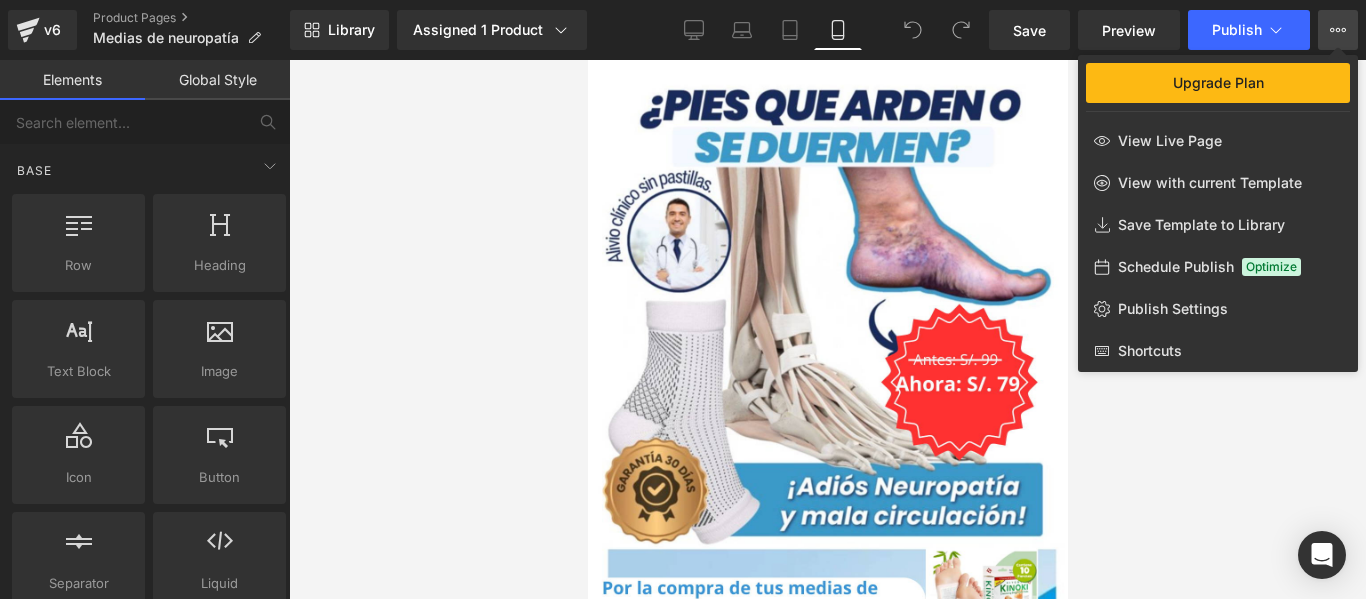 click at bounding box center [827, 329] 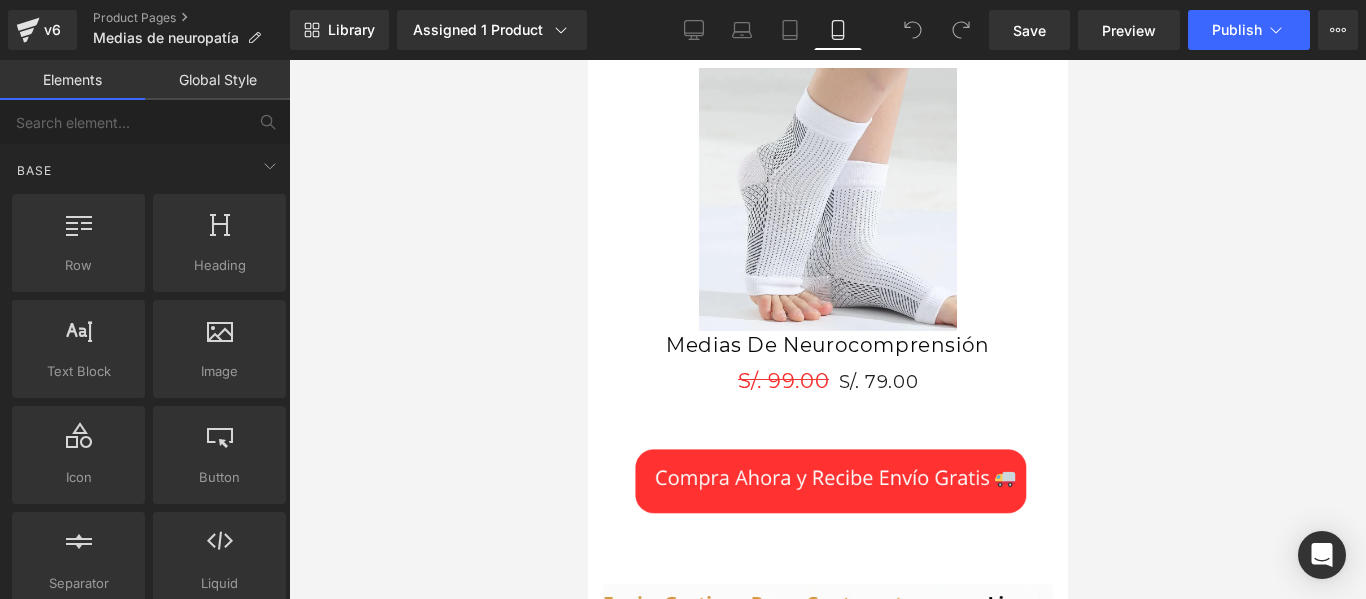 scroll, scrollTop: 8526, scrollLeft: 0, axis: vertical 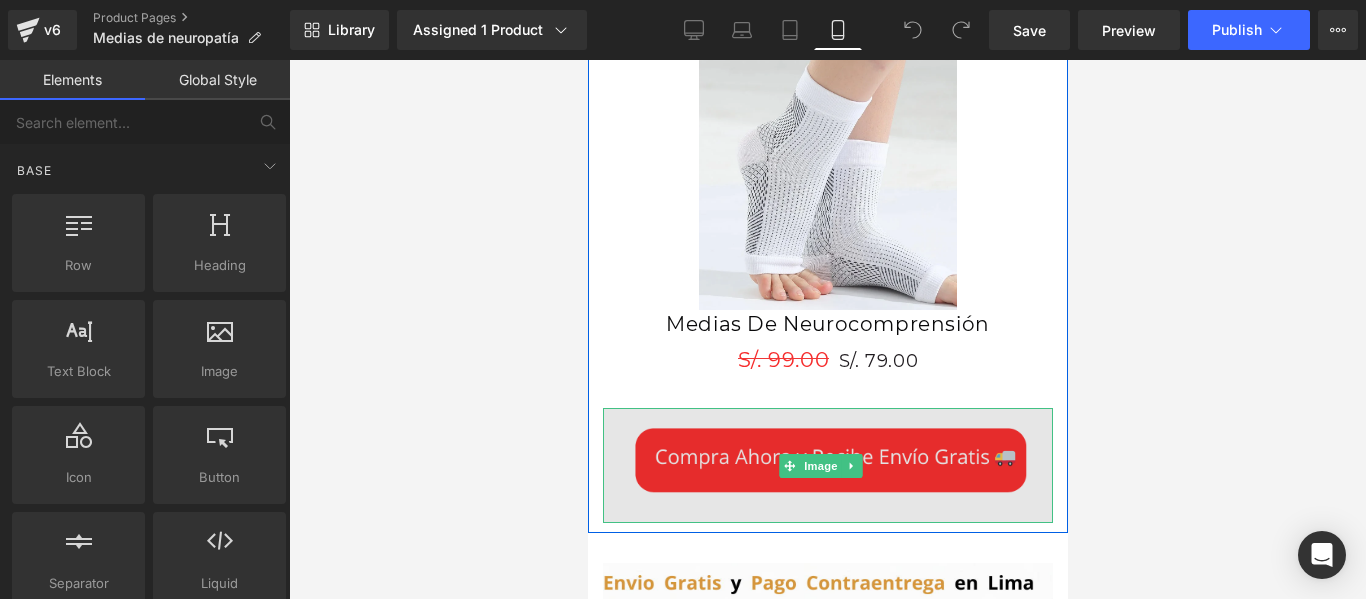 click at bounding box center (827, 465) 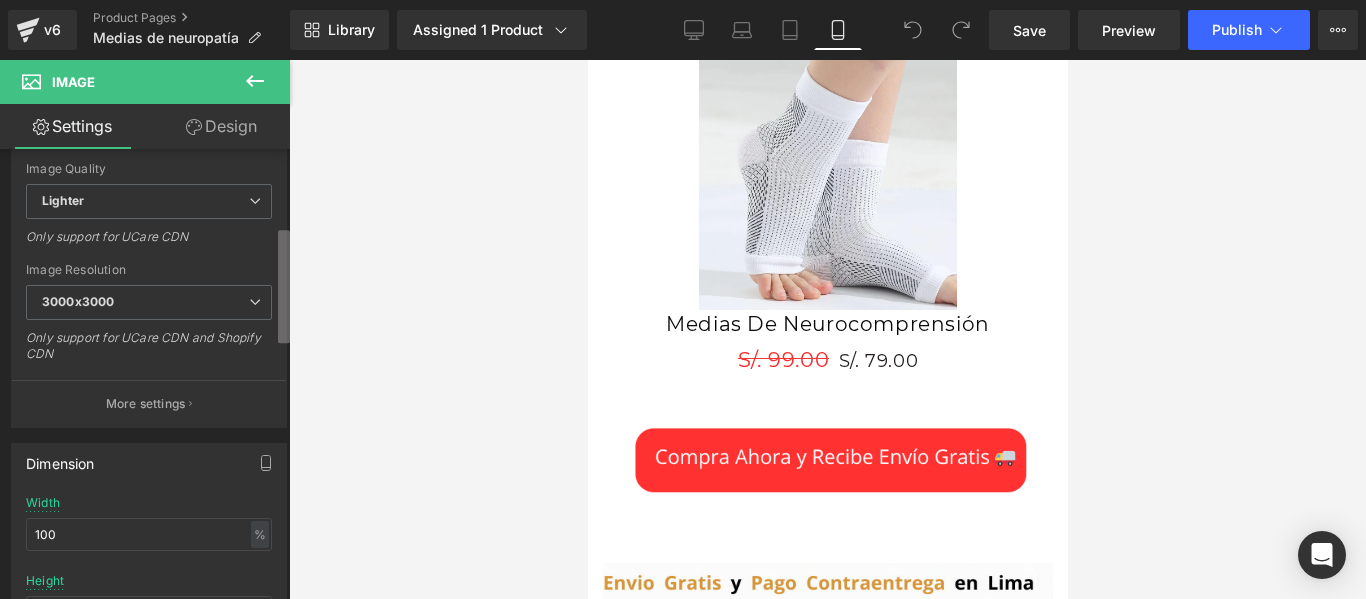 scroll, scrollTop: 0, scrollLeft: 0, axis: both 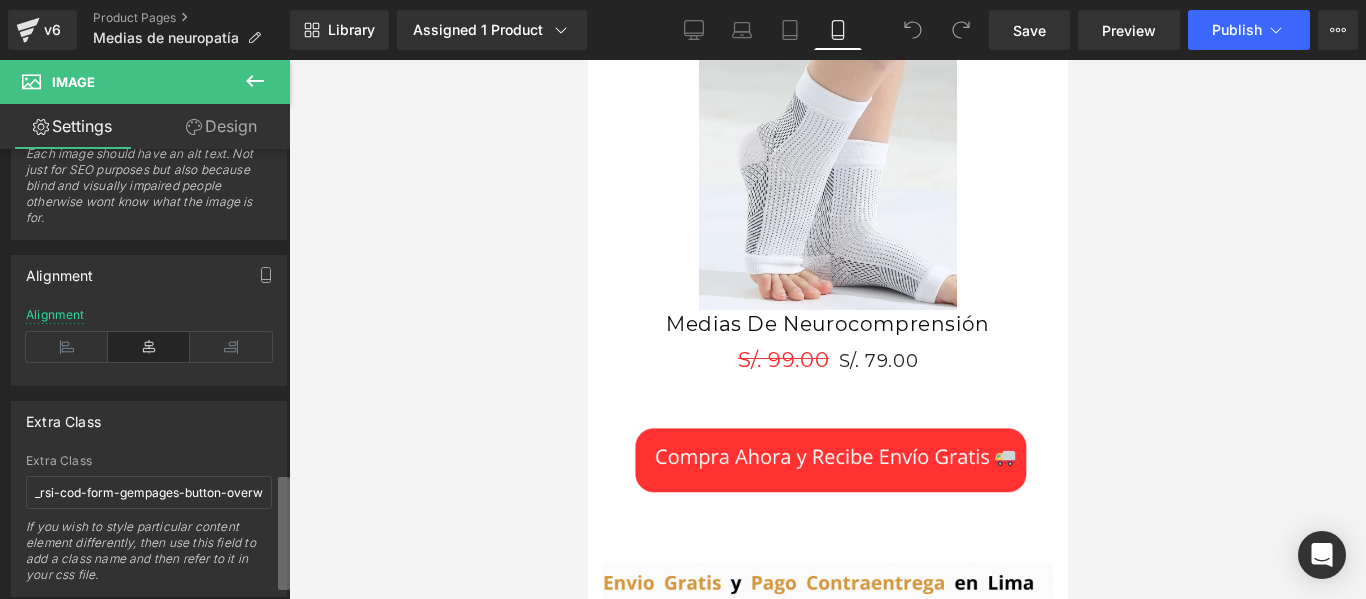 click on "You are previewing how the   will restyle your page. You can not edit Elements in Preset Preview Mode.  v6 Product Pages Medias de neuropatía Library Assigned 1 Product  Product Preview
Medias de neurocomprensión Manage assigned products Mobile Desktop Laptop Tablet Mobile Save Preview Publish Scheduled Upgrade Plan View Live Page View with current Template Save Template to Library Schedule Publish  Optimize  Publish Settings Shortcuts  Your page can’t be published   You've reached the maximum number of published pages on your plan  (1/1).  You need to upgrade your plan or unpublish all your pages to get 1 publish slot.   Unpublish pages   Upgrade plan  Elements Global Style Base Row  rows, columns, layouts, div Heading  headings, titles, h1,h2,h3,h4,h5,h6 Text Block  texts, paragraphs, contents, blocks Image  images, photos, alts, uploads Icon  icons, symbols Button  button, call to action, cta Separator  separators, dividers, horizontal lines Liquid  Banner Parallax  Hero Banner  Stack Tabs" at bounding box center [683, 304] 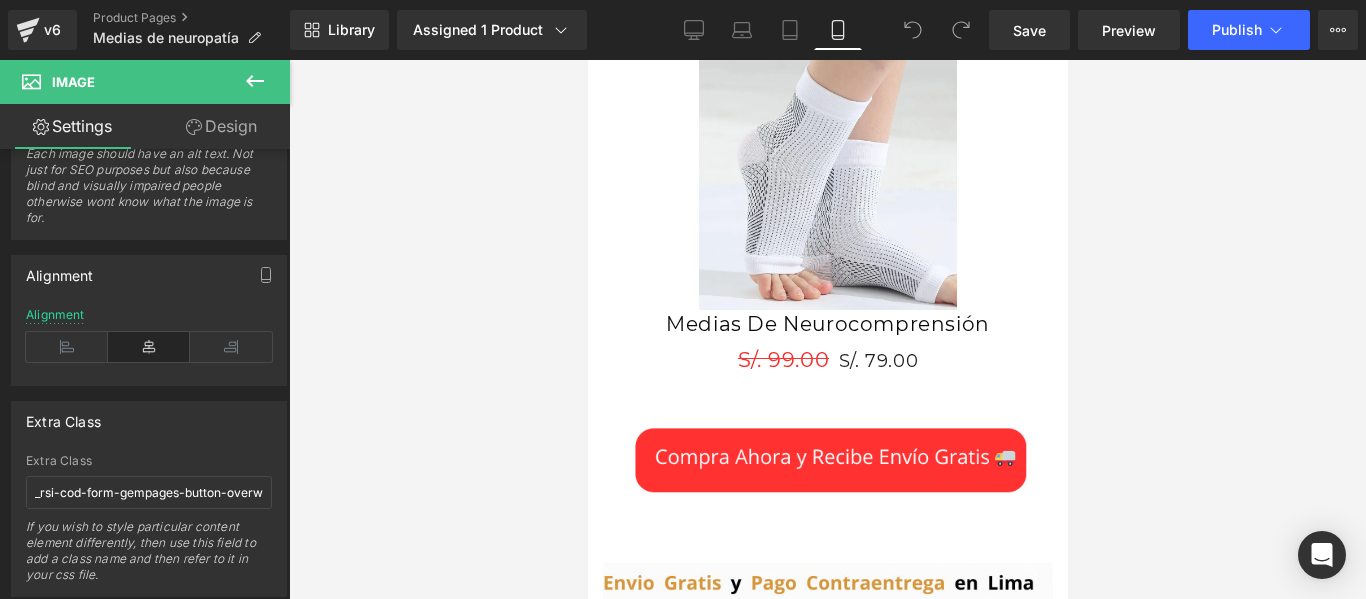 scroll, scrollTop: 1276, scrollLeft: 0, axis: vertical 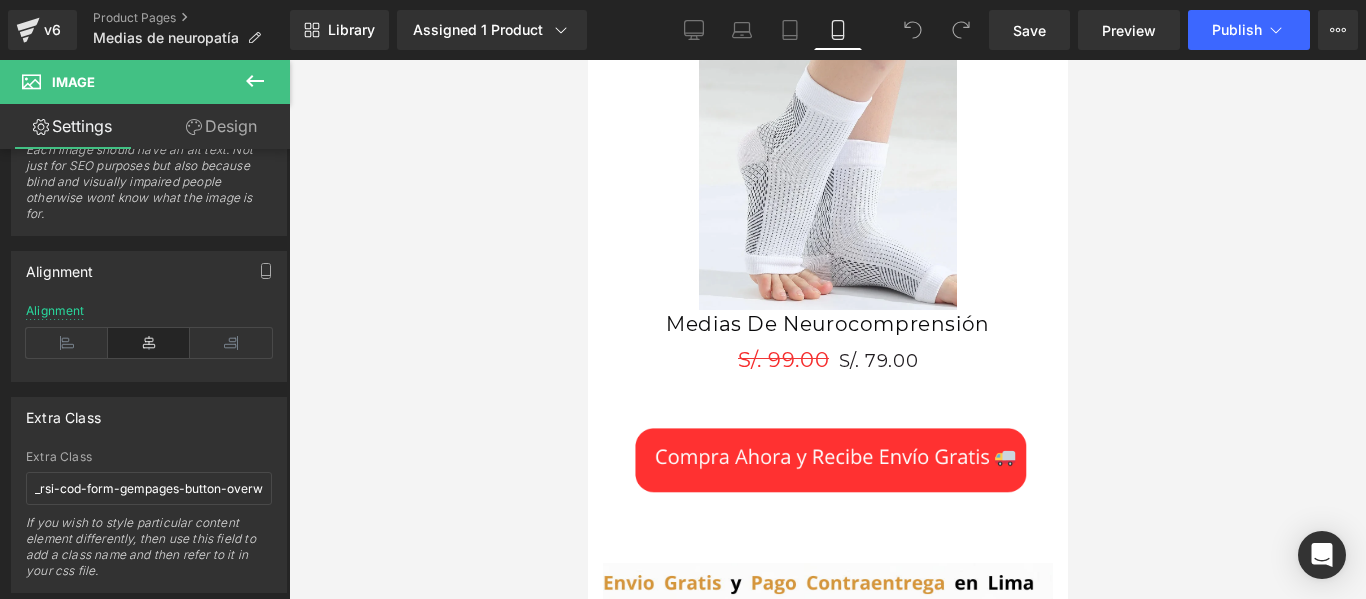 click 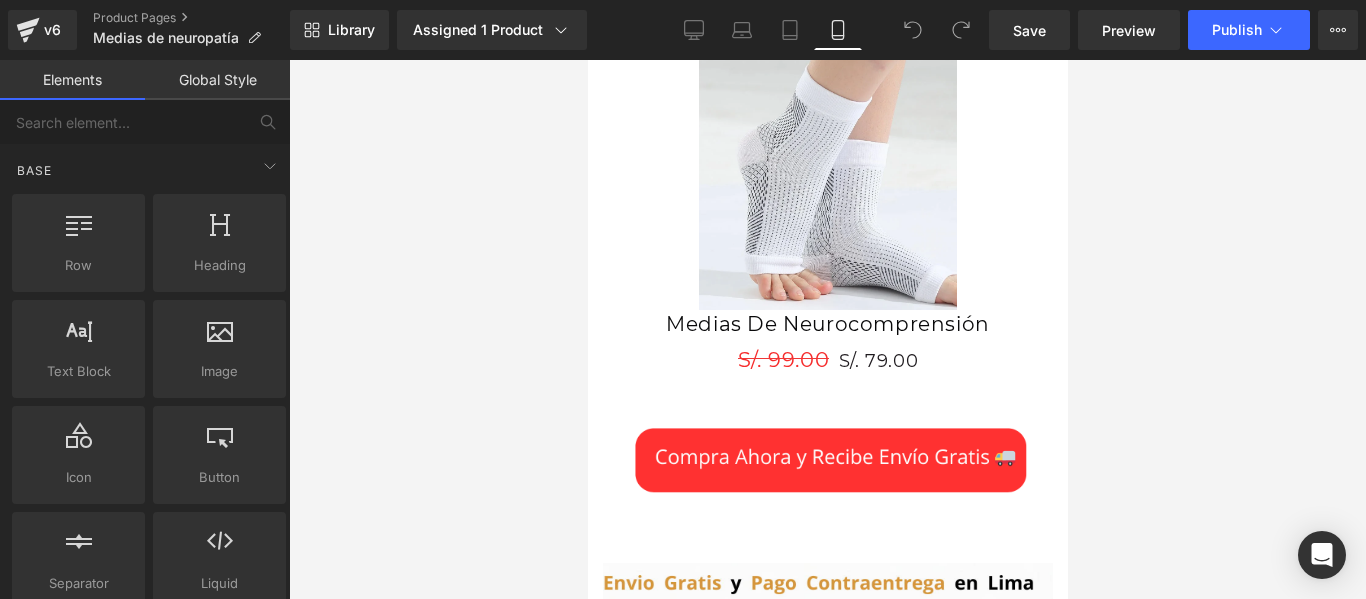 click on "Base Row  rows, columns, layouts, div Heading  headings, titles, h1,h2,h3,h4,h5,h6 Text Block  texts, paragraphs, contents, blocks Image  images, photos, alts, uploads Icon  icons, symbols Button  button, call to action, cta Separator  separators, dividers, horizontal lines Liquid  liquid, custom code, html, javascript, css, reviews, apps, applications, embeded, iframe Banner Parallax  banner, slideshow, hero, image, cover, parallax, effect Hero Banner  banners, slideshows, heros, images, covers, parallaxes, backgrounds Stack Tabs  tabs, vertical, horizontal, accordions Carousel  carousels, slideshows, sliders, slides Pricing  pricing, plan, subscription, table Accordion  accordions, menus, tabs List Icon List Hoz  horizontal, icons, symbols, listss, stars, ratings Icon List  vertical, icons, symbols, lists, stars, ratings Module Before and After Images  image,before,after,compare Breadcrumbs  app Google Maps  google, maps, locations, positions, addresses, directions Popup Video Popup  videos, players, popups" at bounding box center [149, 2393] 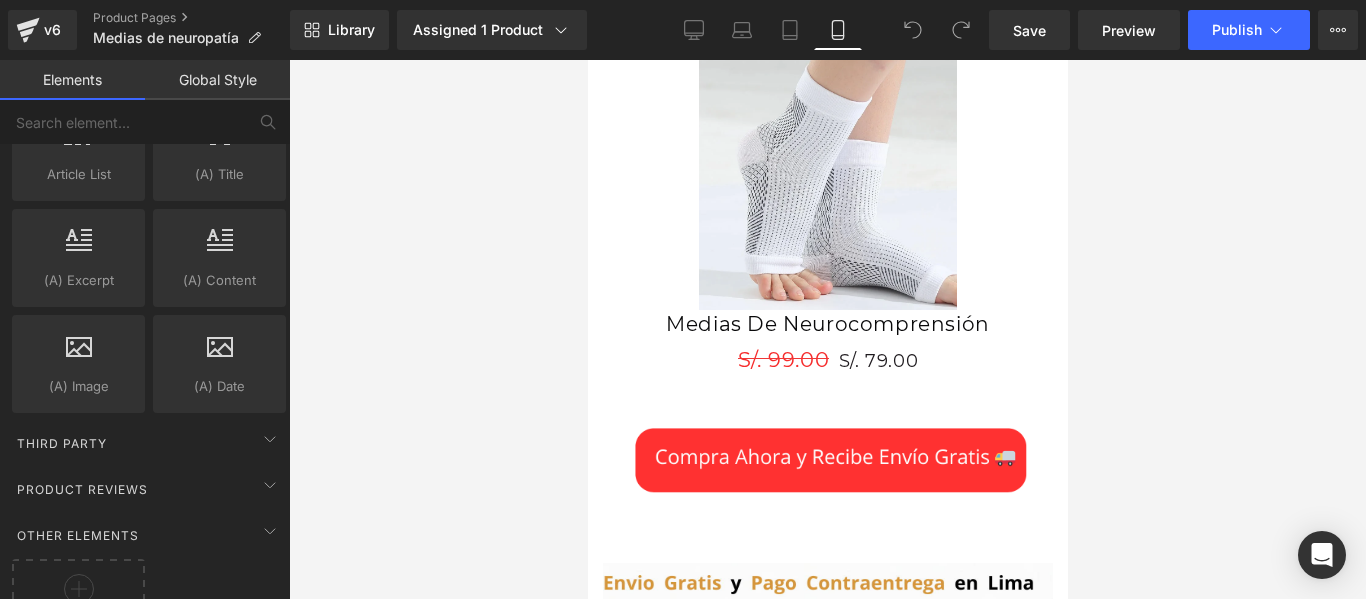 scroll, scrollTop: 3956, scrollLeft: 0, axis: vertical 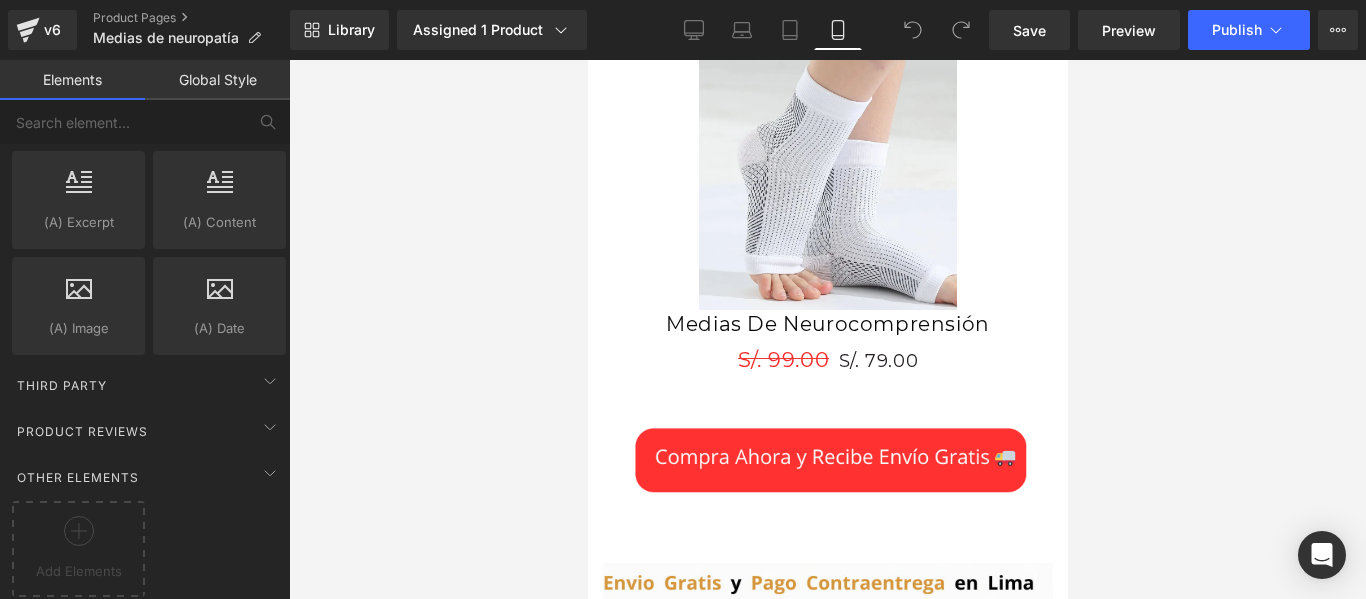 click at bounding box center [827, 329] 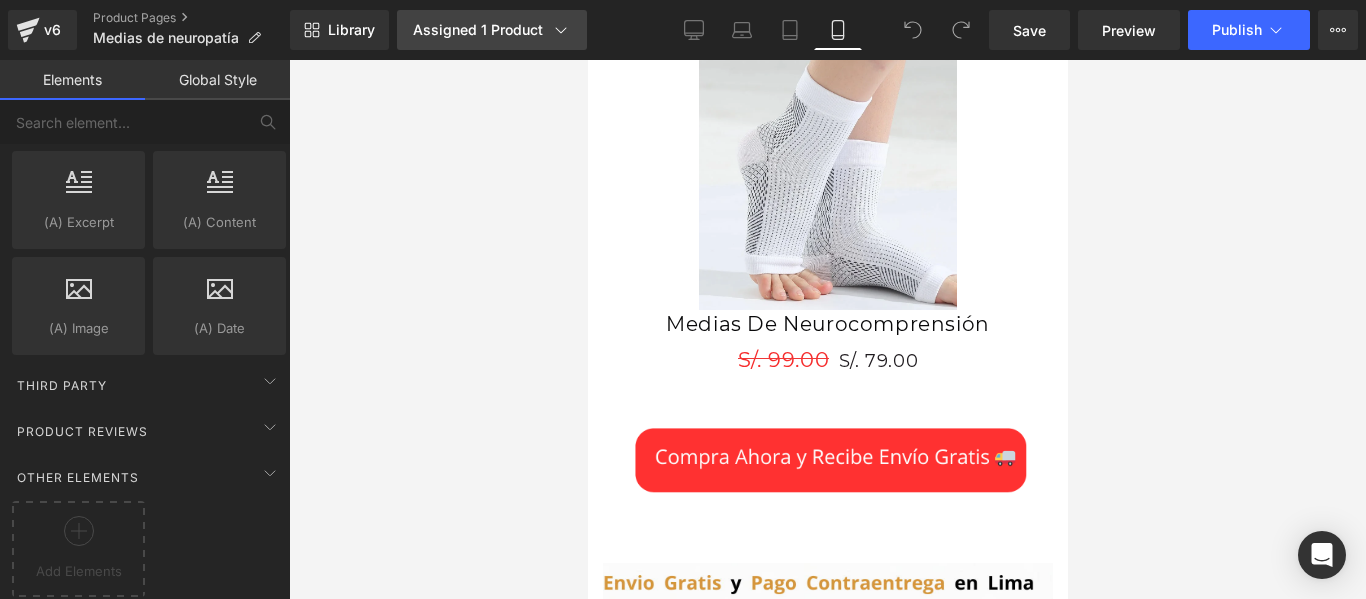 click on "Assigned 1 Product" at bounding box center [492, 30] 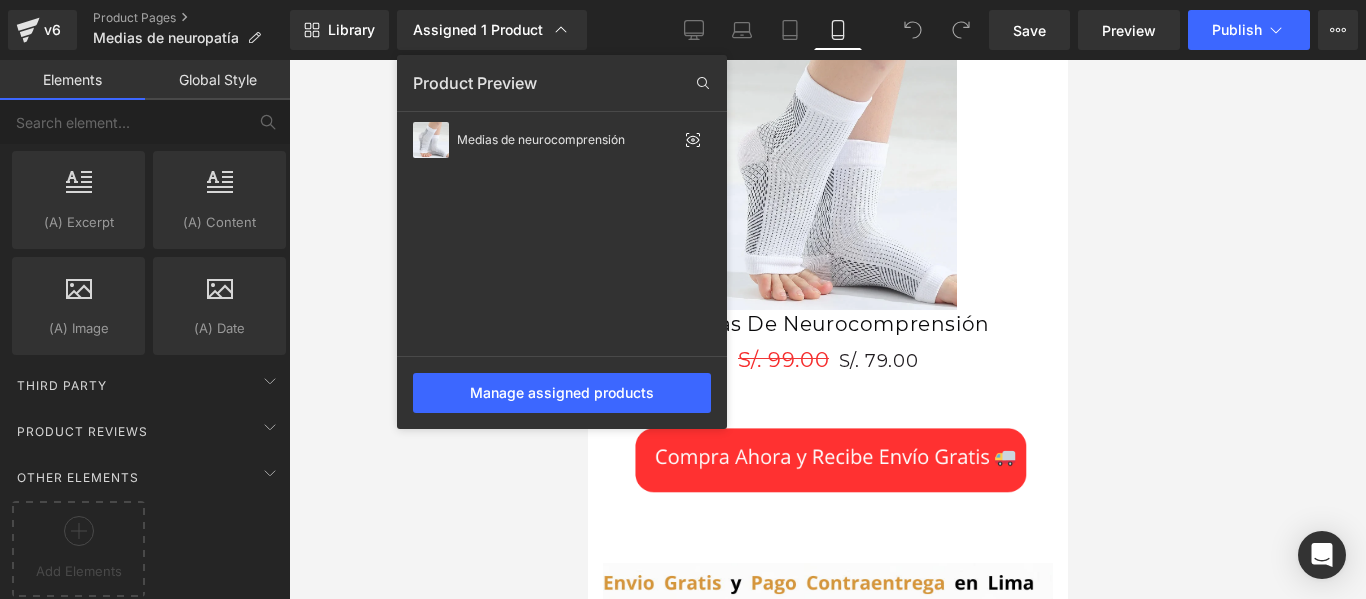 click at bounding box center [827, 329] 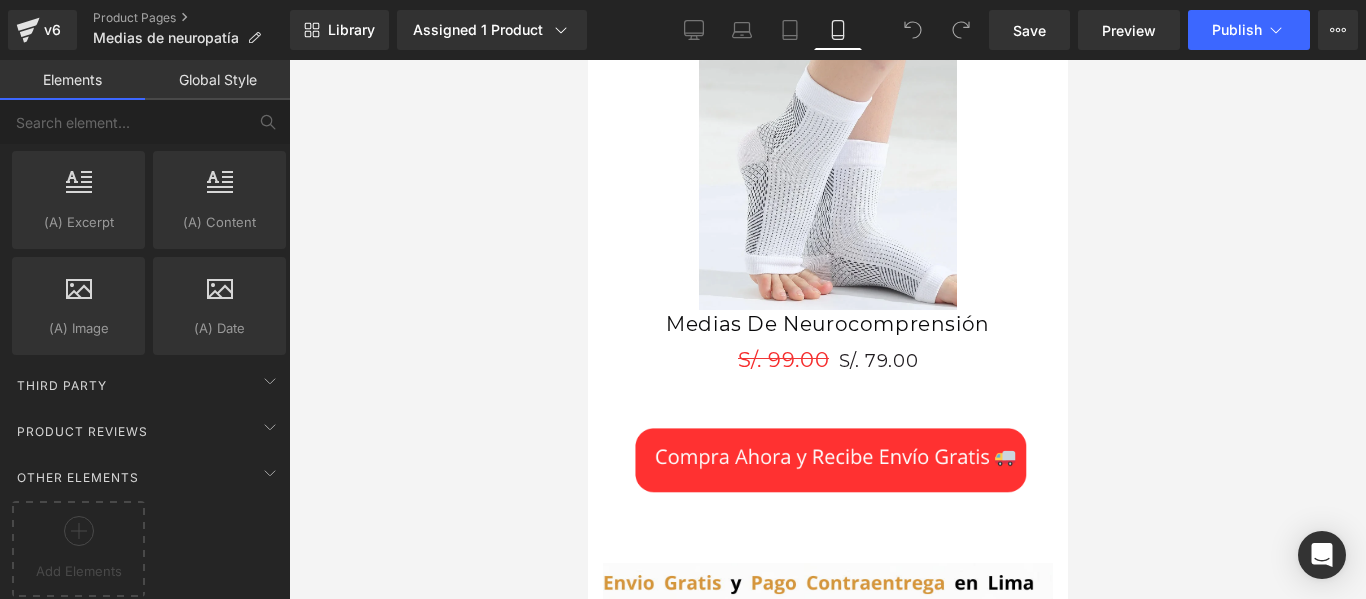 click on "Global Style" at bounding box center (217, 80) 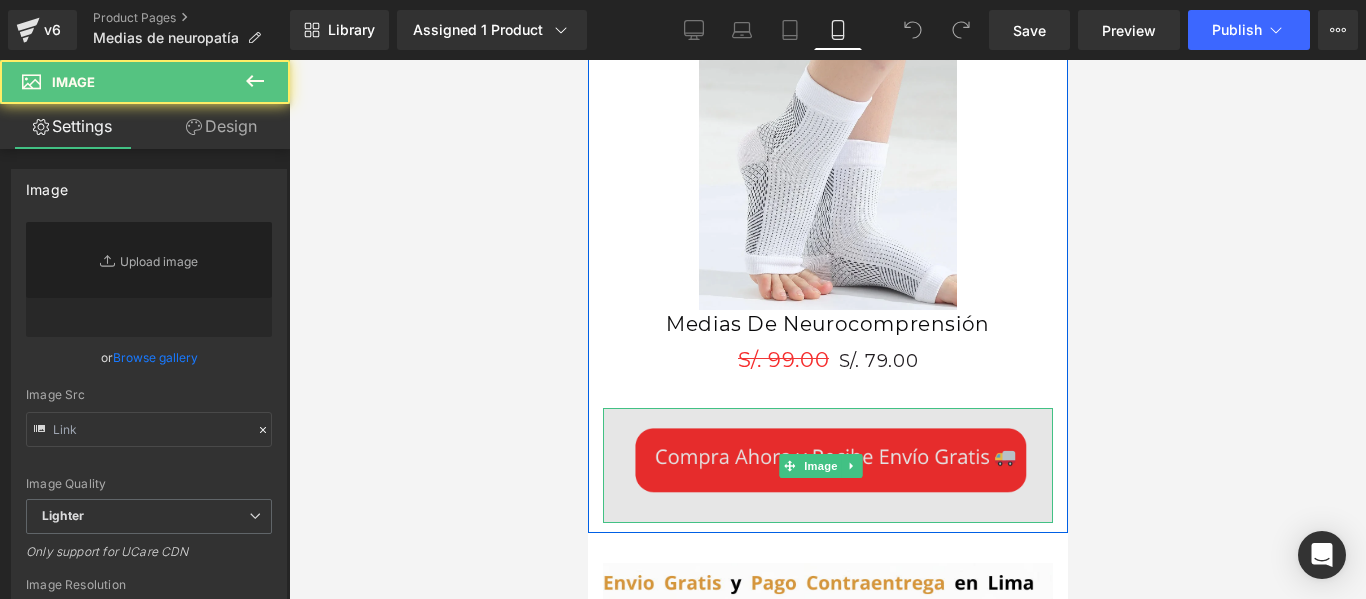 click at bounding box center [827, 465] 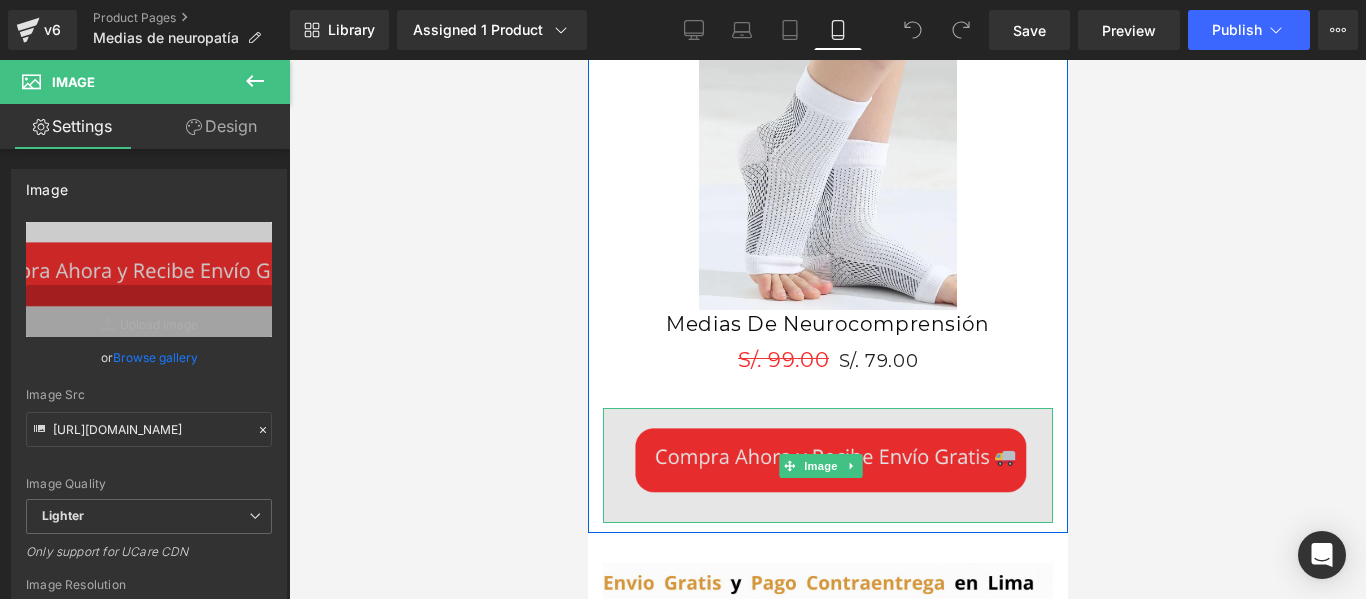 click at bounding box center [827, 465] 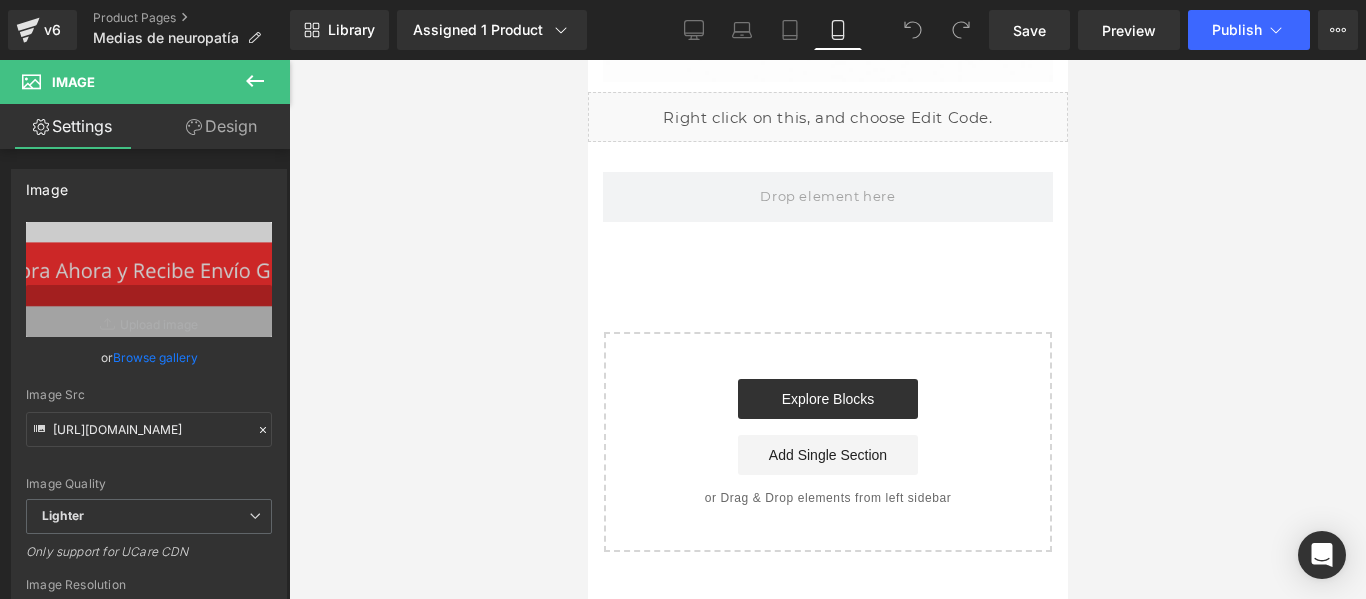 scroll, scrollTop: 10318, scrollLeft: 0, axis: vertical 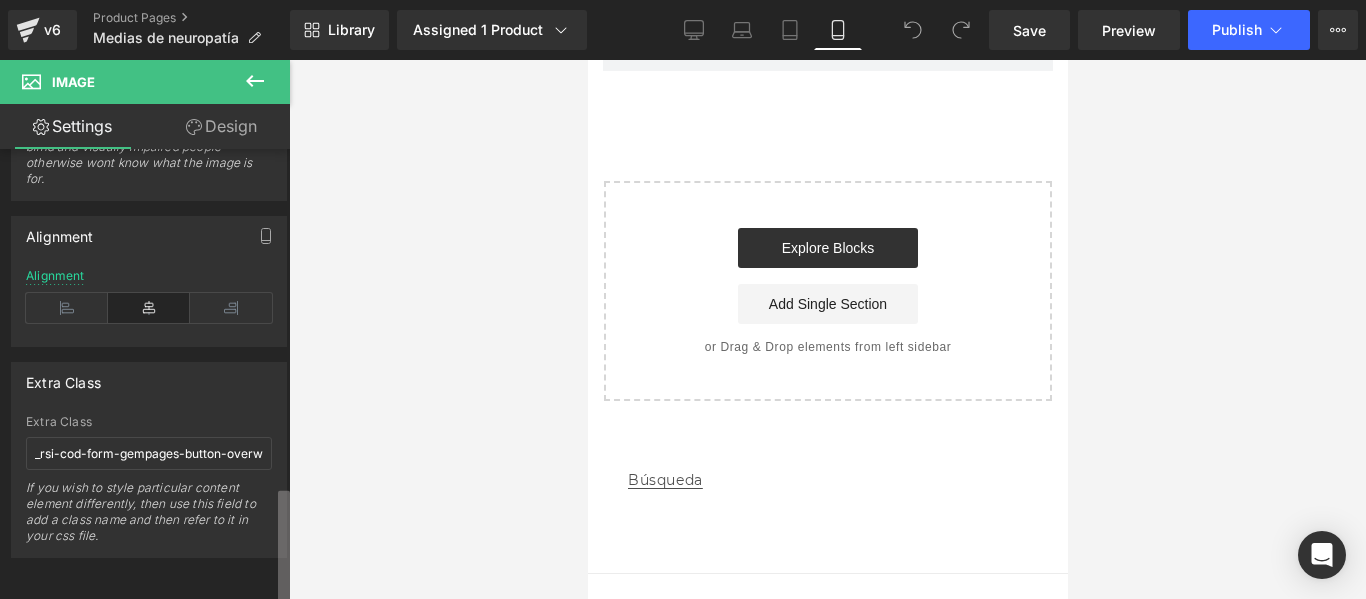 click on "You are previewing how the   will restyle your page. You can not edit Elements in Preset Preview Mode.  v6 Product Pages Medias de neuropatía Library Assigned 1 Product  Product Preview
Medias de neurocomprensión Manage assigned products Mobile Desktop Laptop Tablet Mobile Save Preview Publish Scheduled Upgrade Plan View Live Page View with current Template Save Template to Library Schedule Publish  Optimize  Publish Settings Shortcuts  Your page can’t be published   You've reached the maximum number of published pages on your plan  (1/1).  You need to upgrade your plan or unpublish all your pages to get 1 publish slot.   Unpublish pages   Upgrade plan  Elements Global Style Base Row  rows, columns, layouts, div Heading  headings, titles, h1,h2,h3,h4,h5,h6 Text Block  texts, paragraphs, contents, blocks Image  images, photos, alts, uploads Icon  icons, symbols Button  button, call to action, cta Separator  separators, dividers, horizontal lines Liquid  Banner Parallax  Stack" at bounding box center (683, 299) 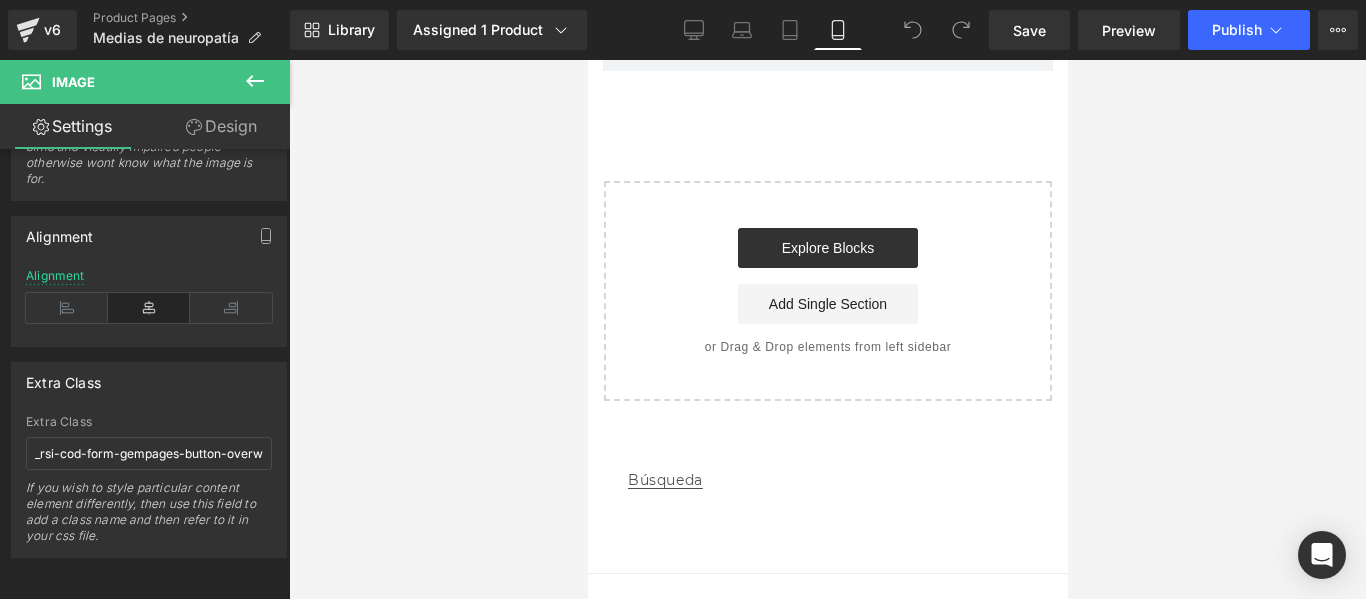 click 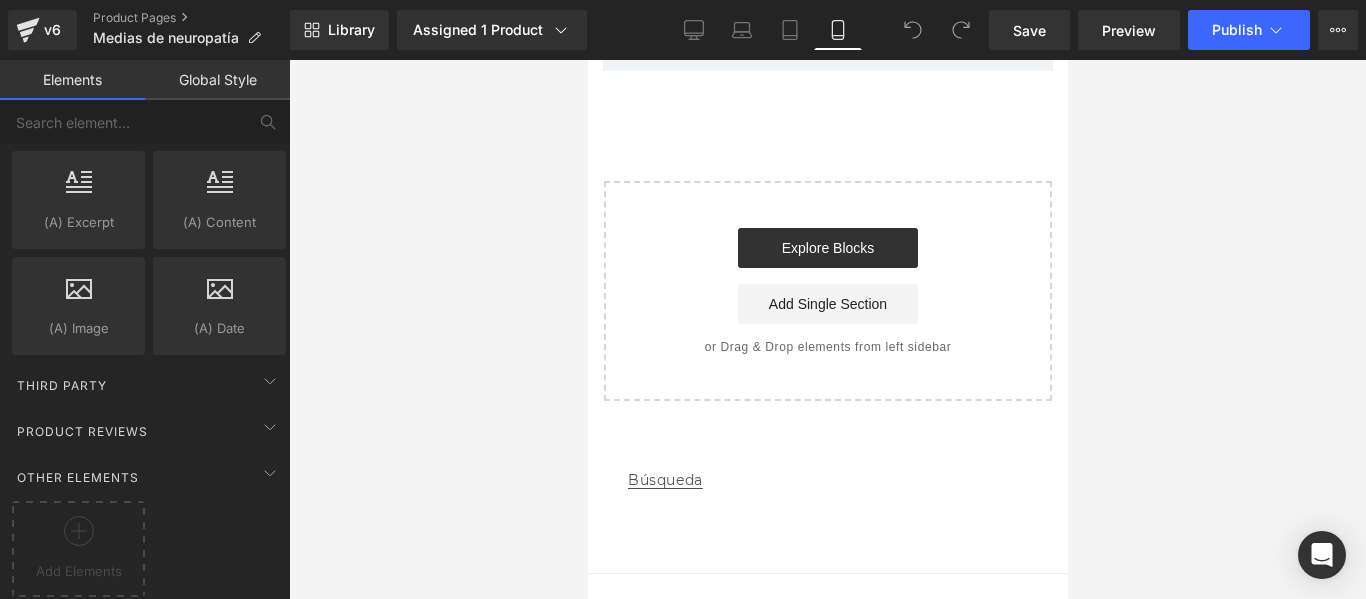 click on "Global Style" at bounding box center [217, 80] 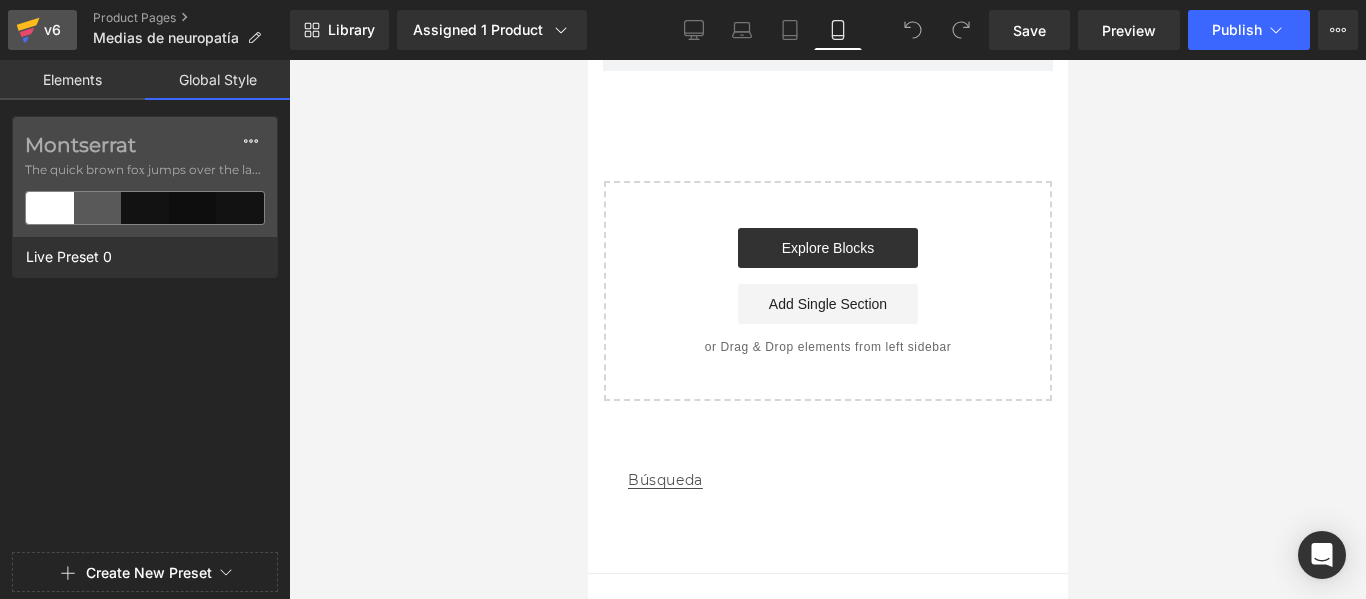 click on "v6" at bounding box center (52, 30) 